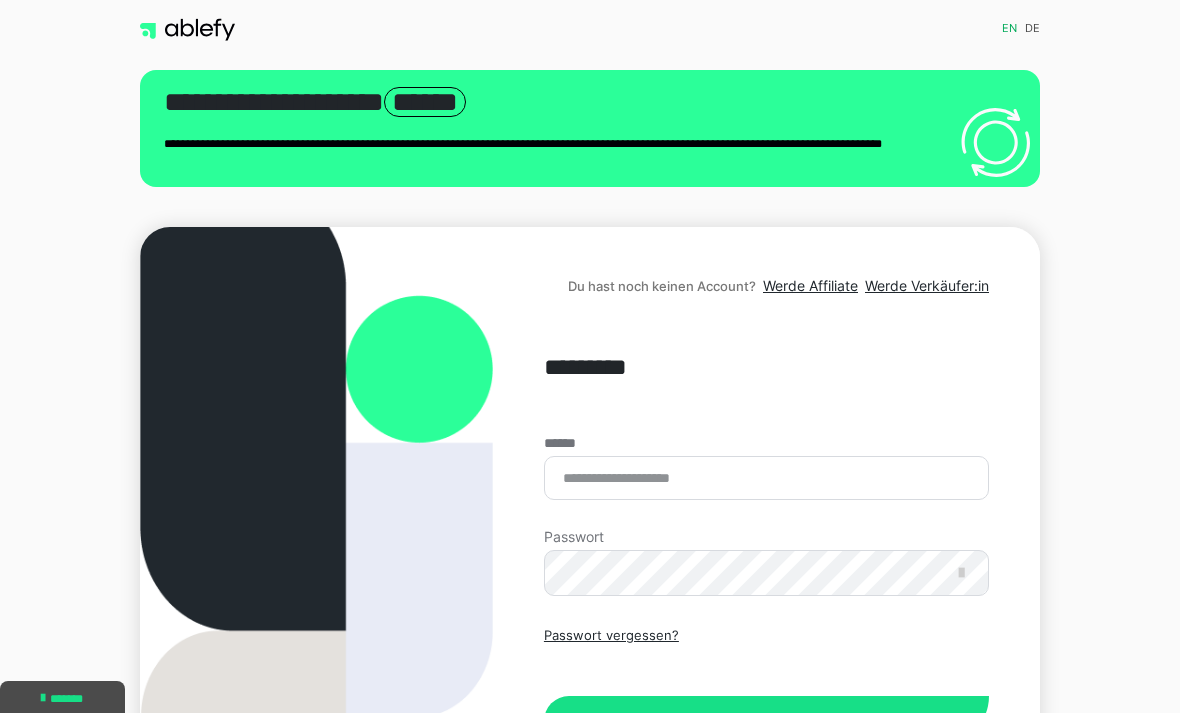 scroll, scrollTop: 0, scrollLeft: 0, axis: both 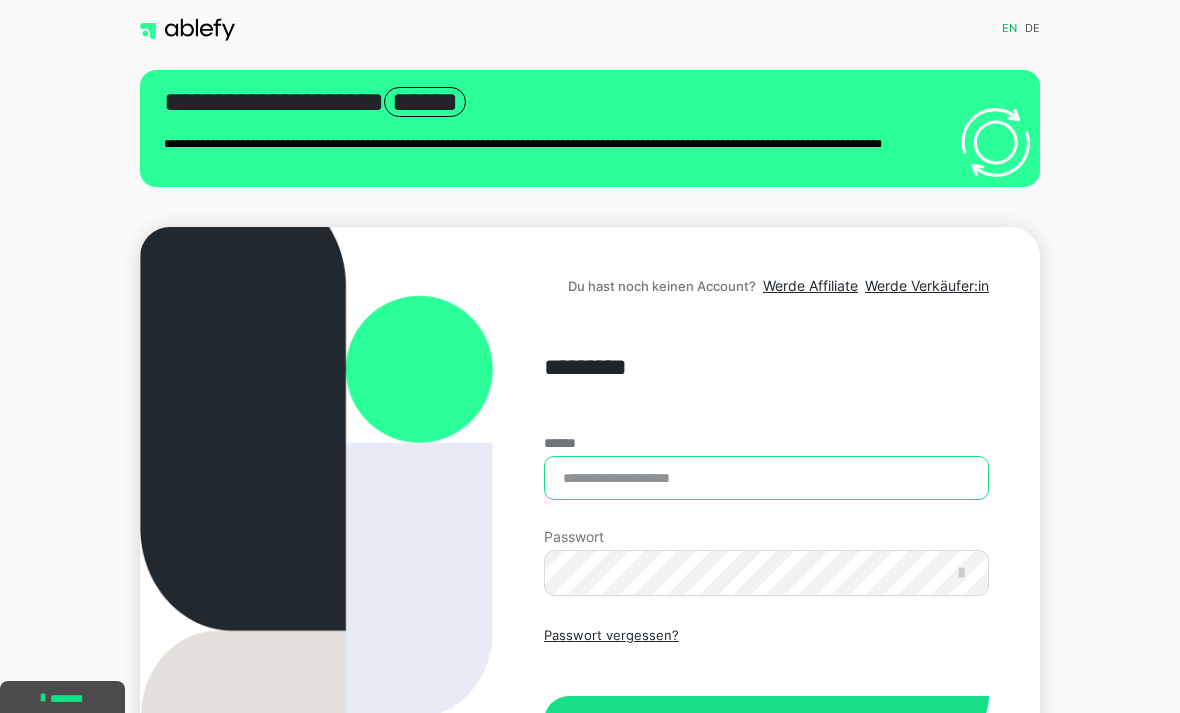 click on "******" at bounding box center [766, 478] 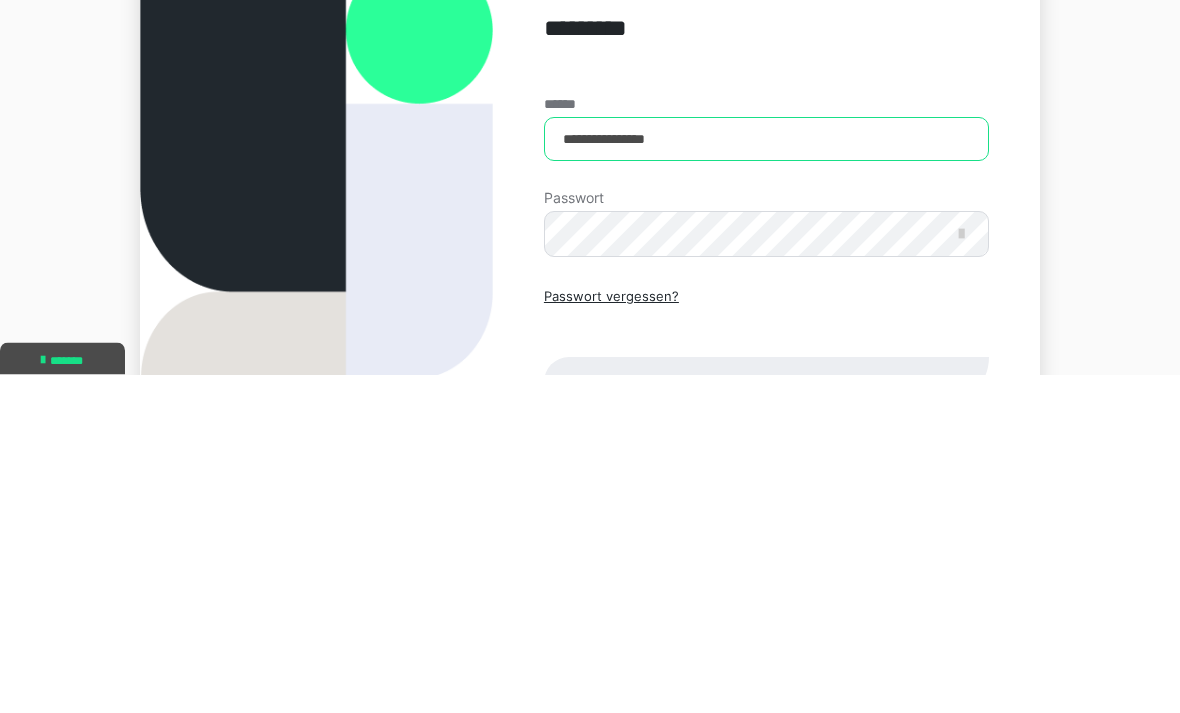 type on "**********" 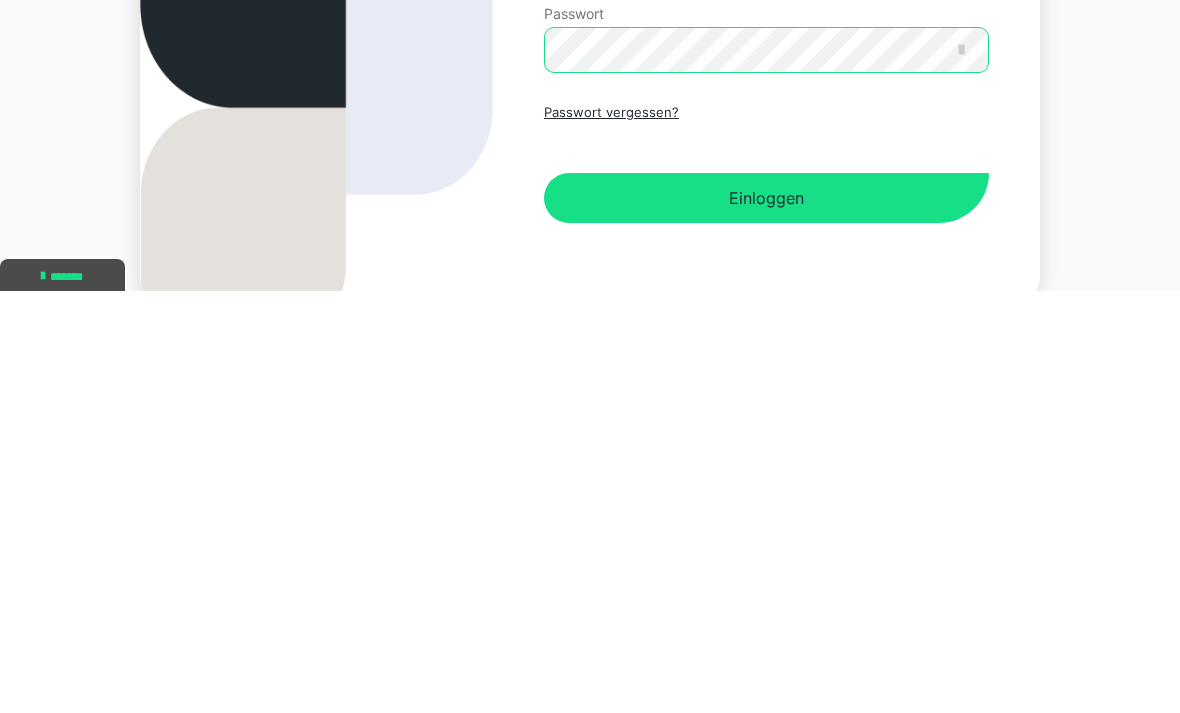 scroll, scrollTop: 112, scrollLeft: 0, axis: vertical 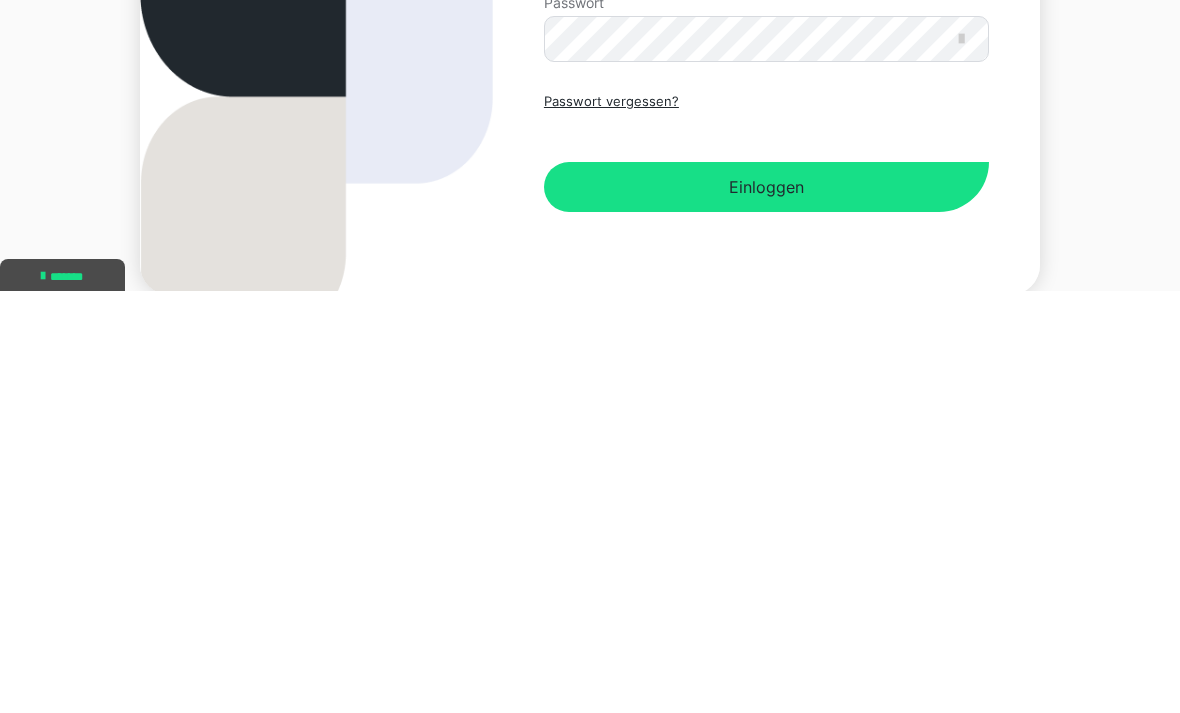 click on "Einloggen" at bounding box center [766, 609] 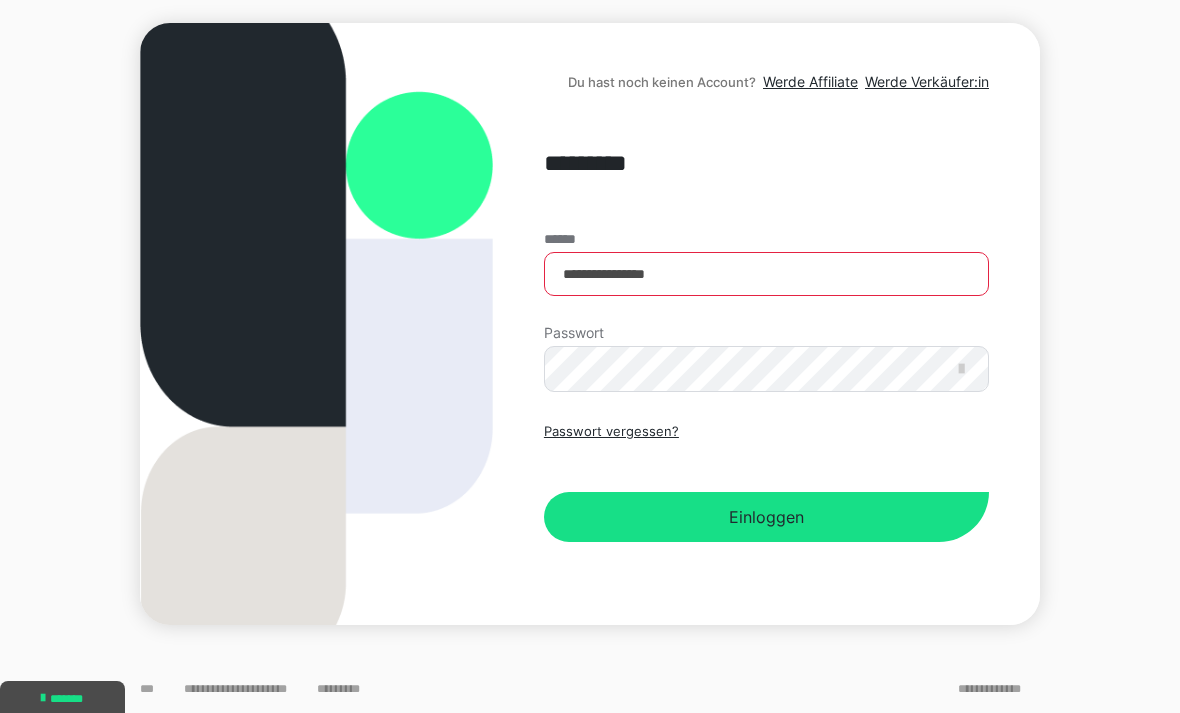 scroll, scrollTop: 0, scrollLeft: 0, axis: both 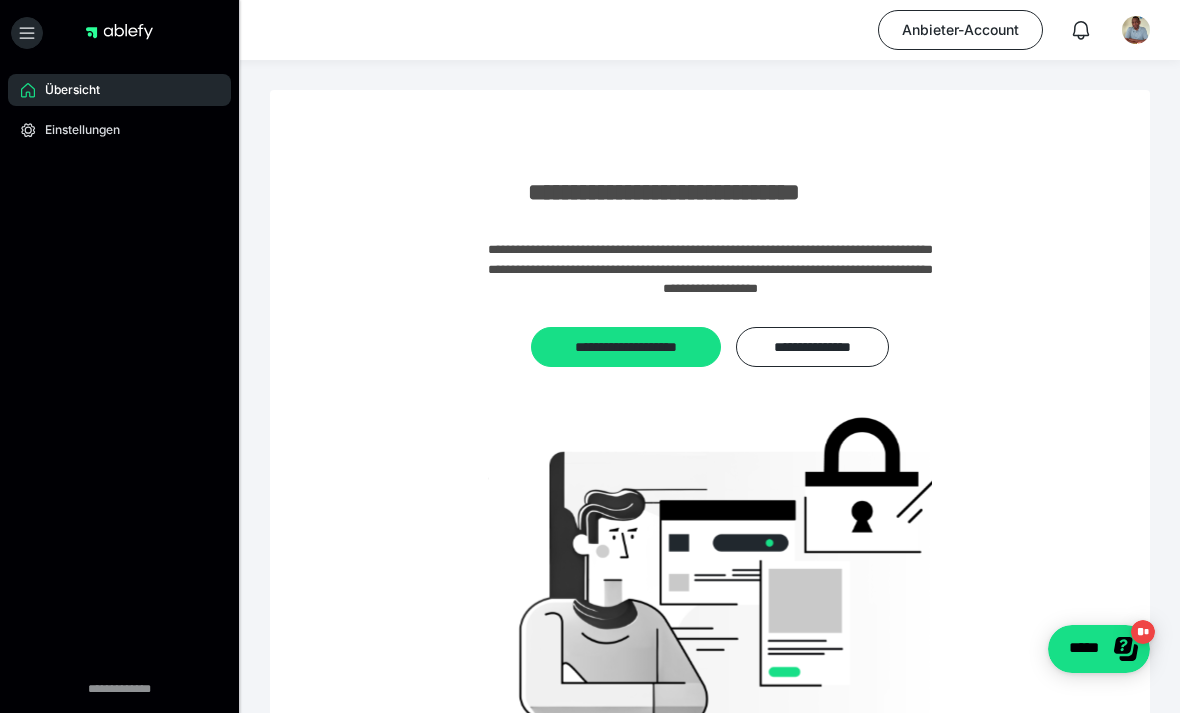click on "Übersicht Einstellungen" at bounding box center (119, 170) 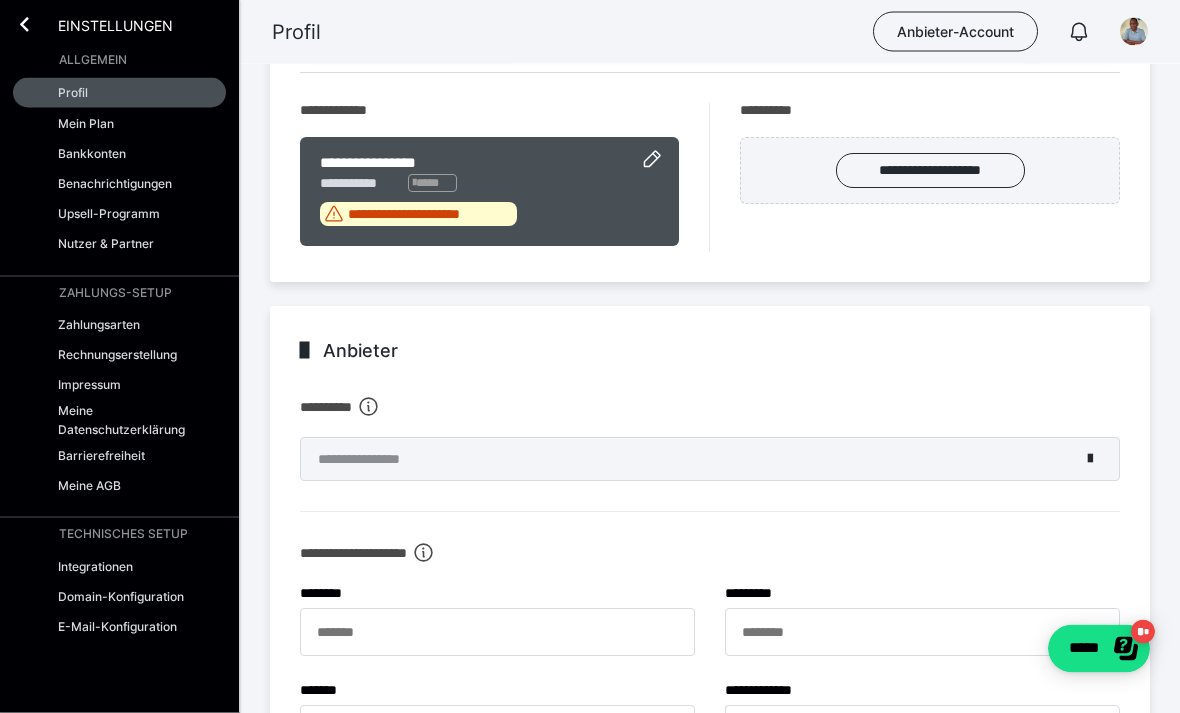 scroll, scrollTop: 516, scrollLeft: 0, axis: vertical 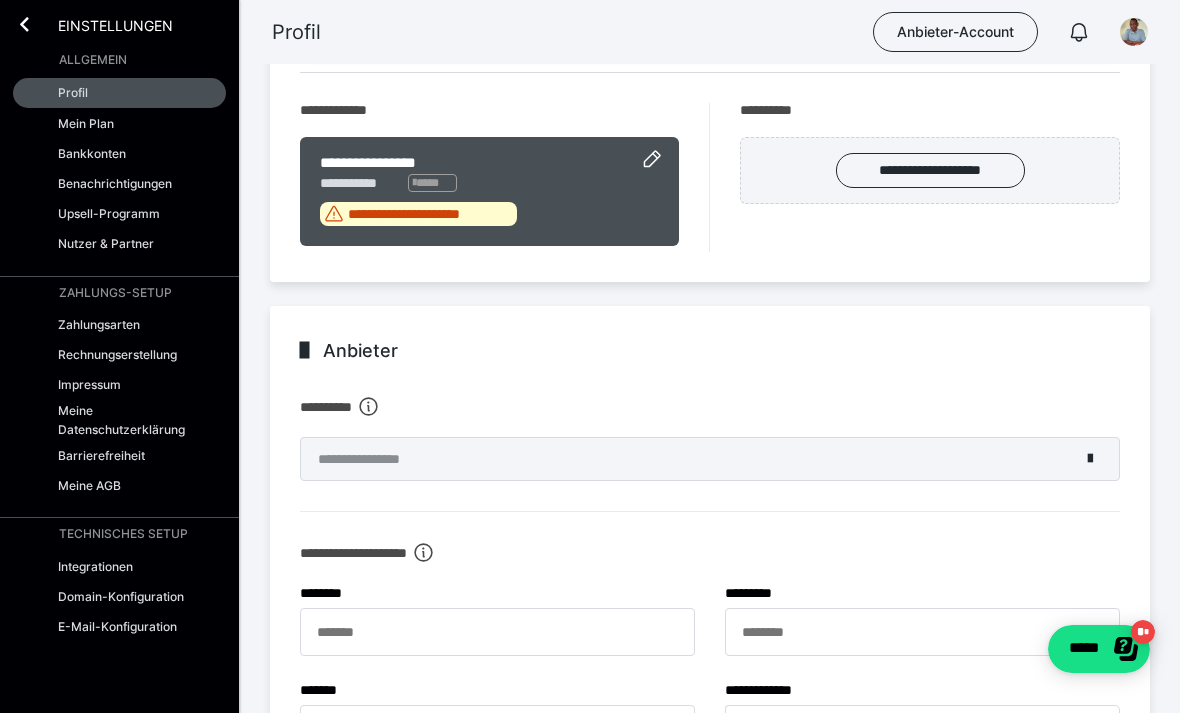 click on "Anbieter-Account" at bounding box center (955, 32) 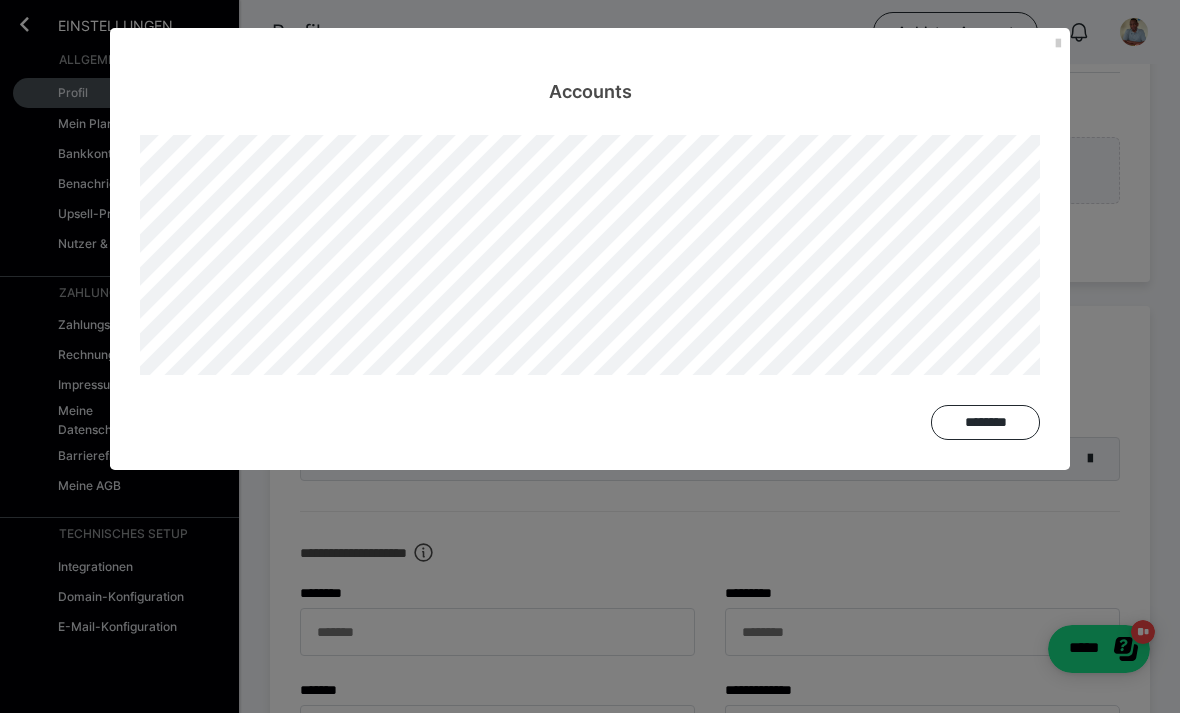 click at bounding box center (1058, 44) 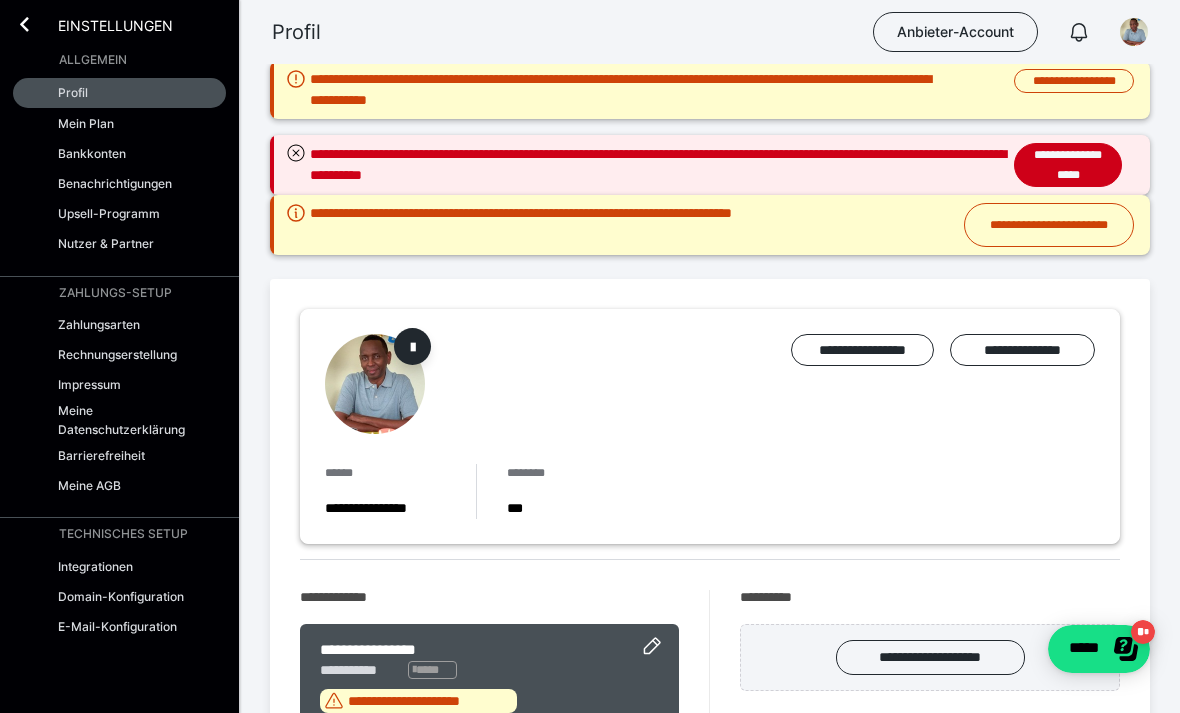 scroll, scrollTop: 0, scrollLeft: 0, axis: both 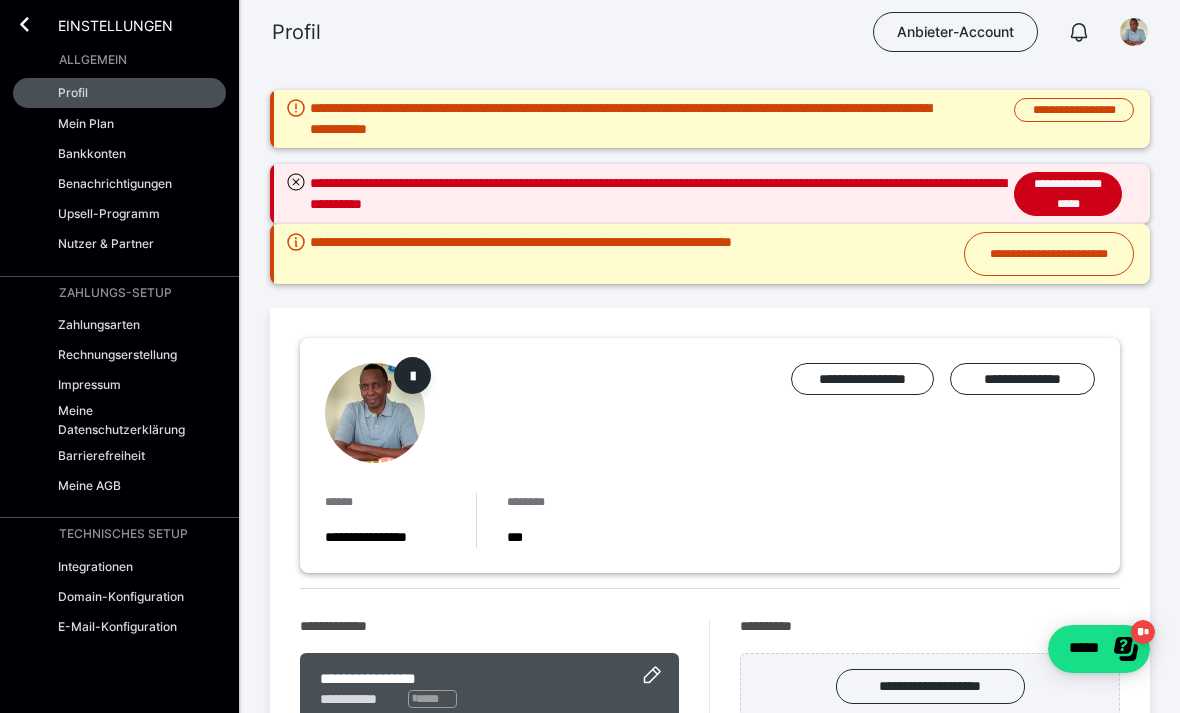 click on "Allgemein" at bounding box center (93, 60) 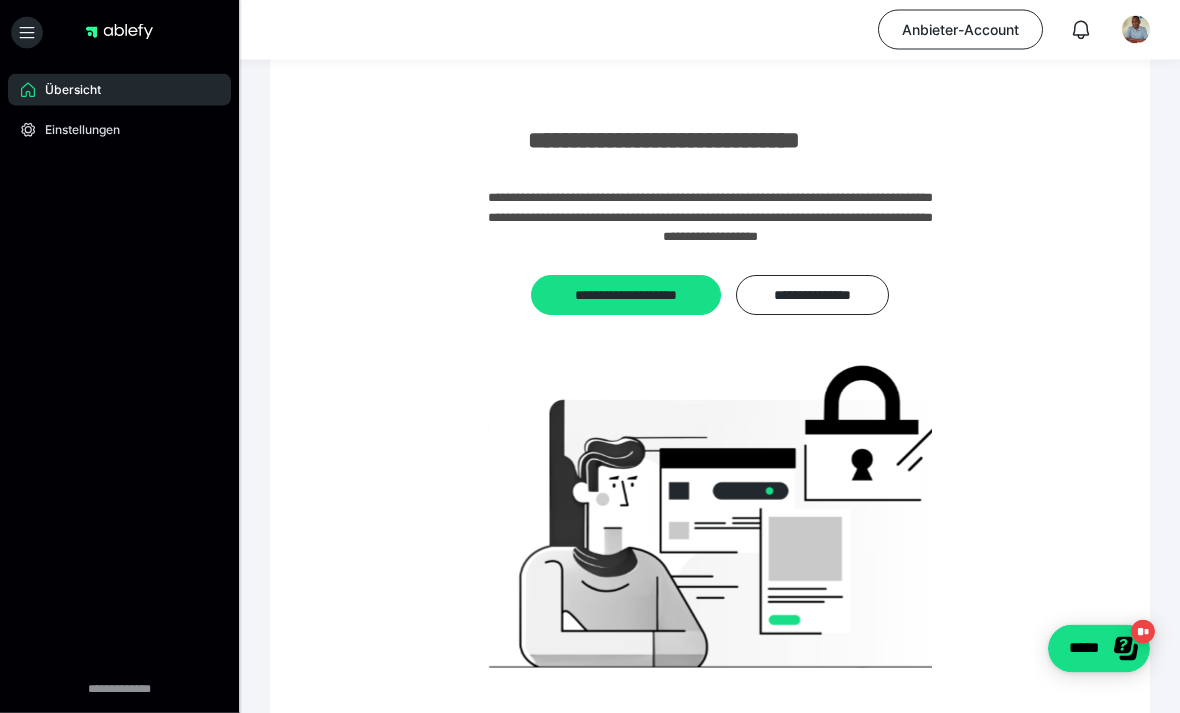 scroll, scrollTop: 0, scrollLeft: 0, axis: both 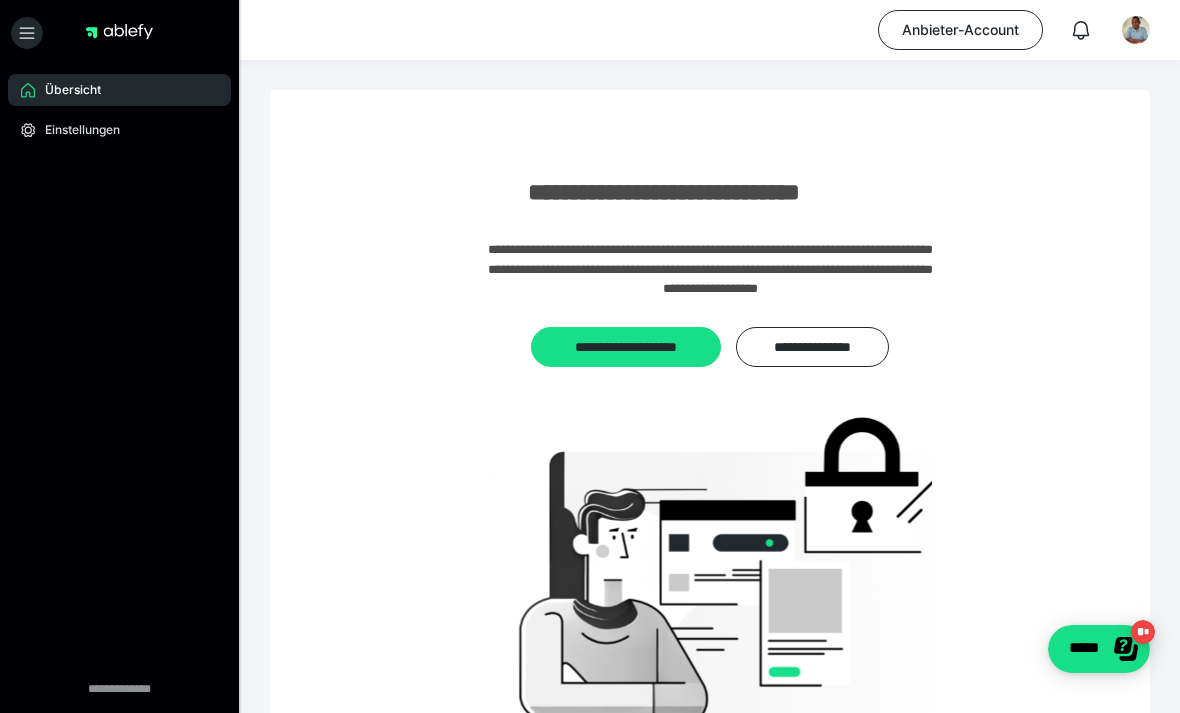 click on "Anbieter-Account" at bounding box center (960, 30) 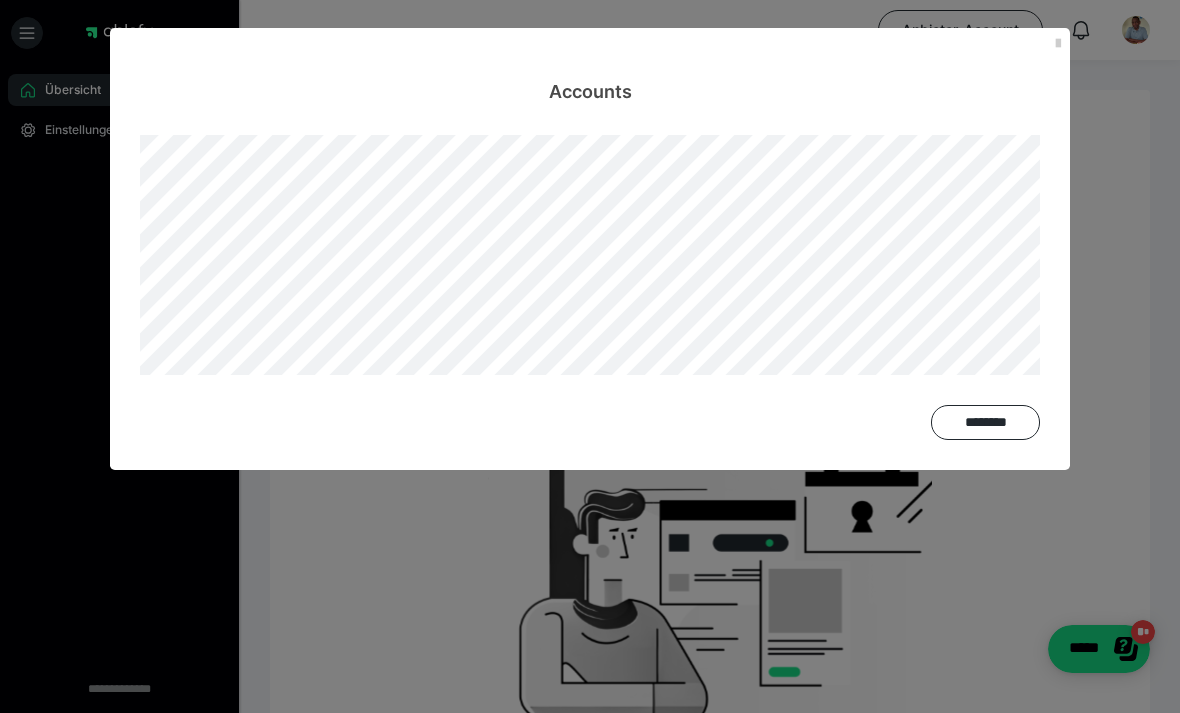 click on "********" at bounding box center (985, 422) 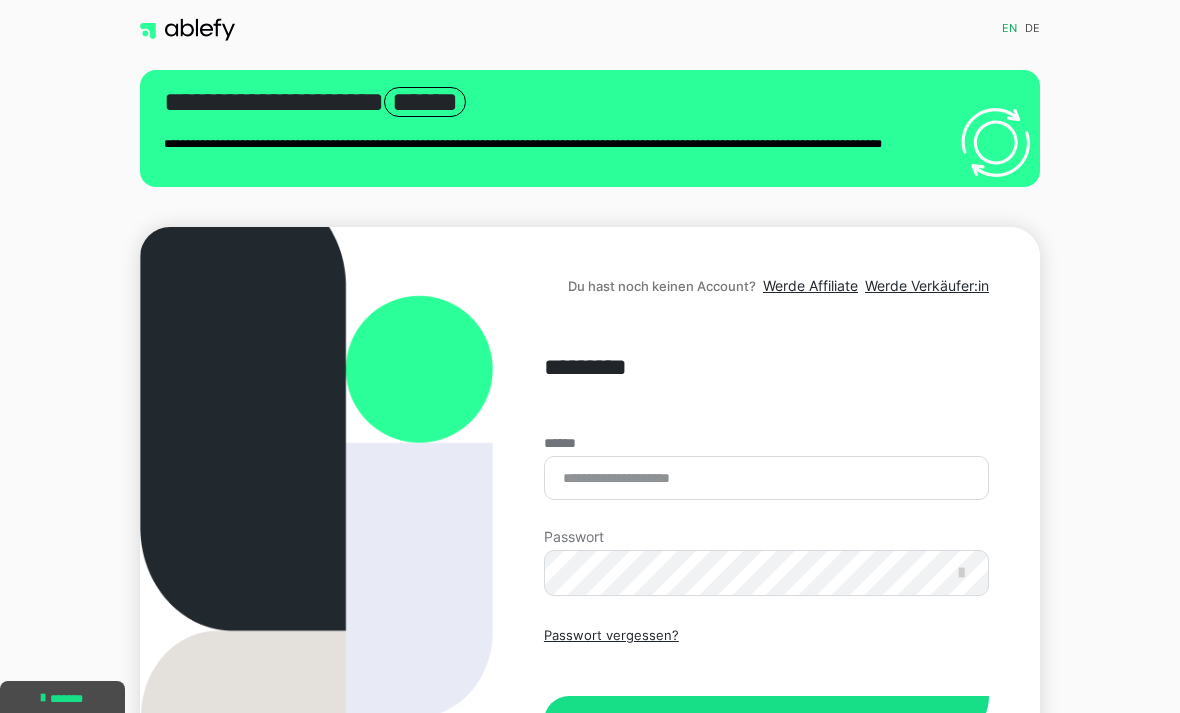 scroll, scrollTop: 0, scrollLeft: 0, axis: both 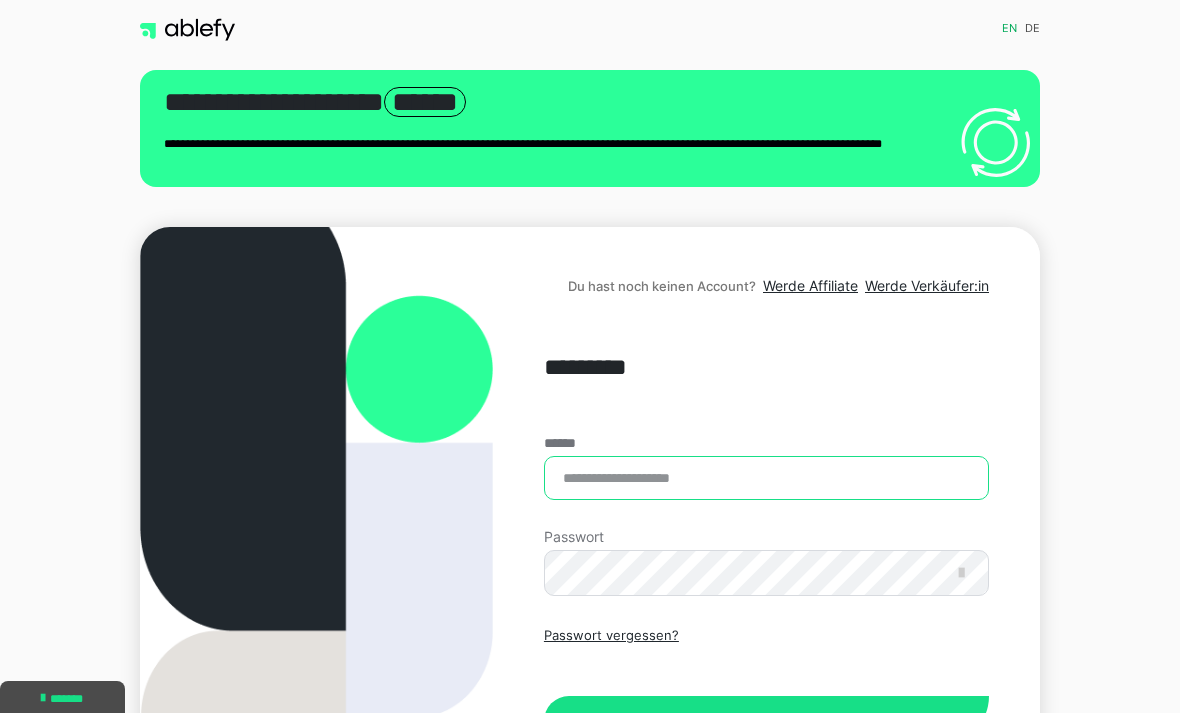click on "******" at bounding box center (766, 478) 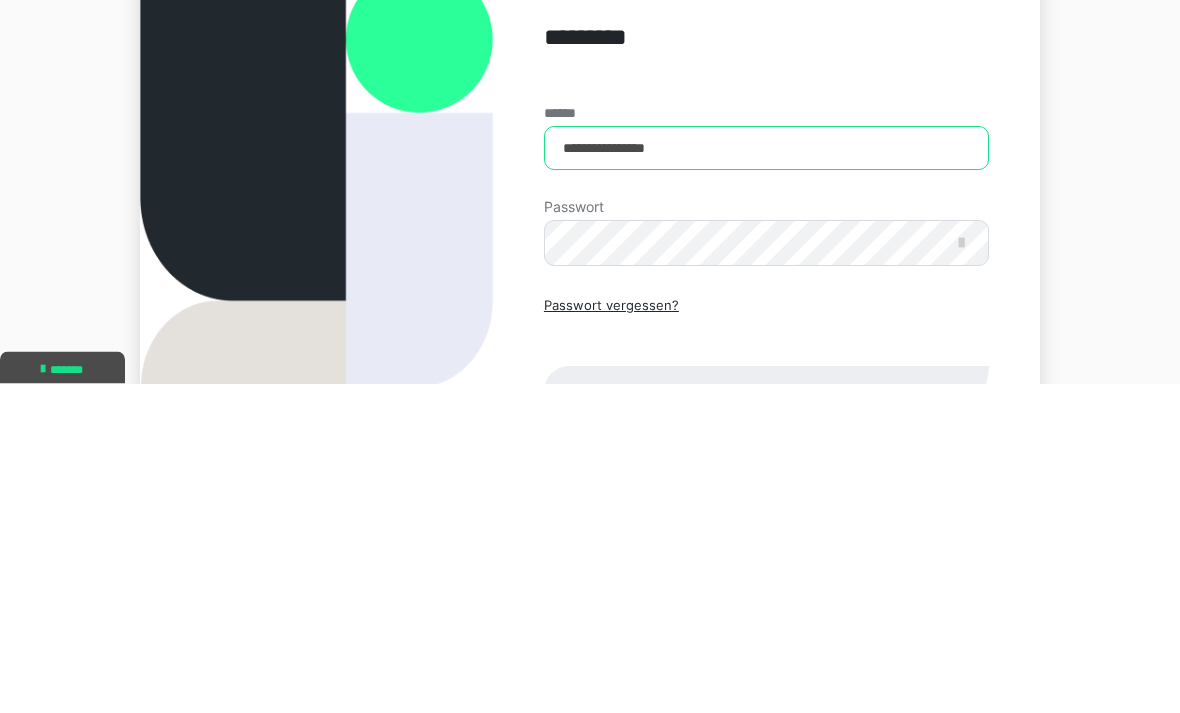 type on "**********" 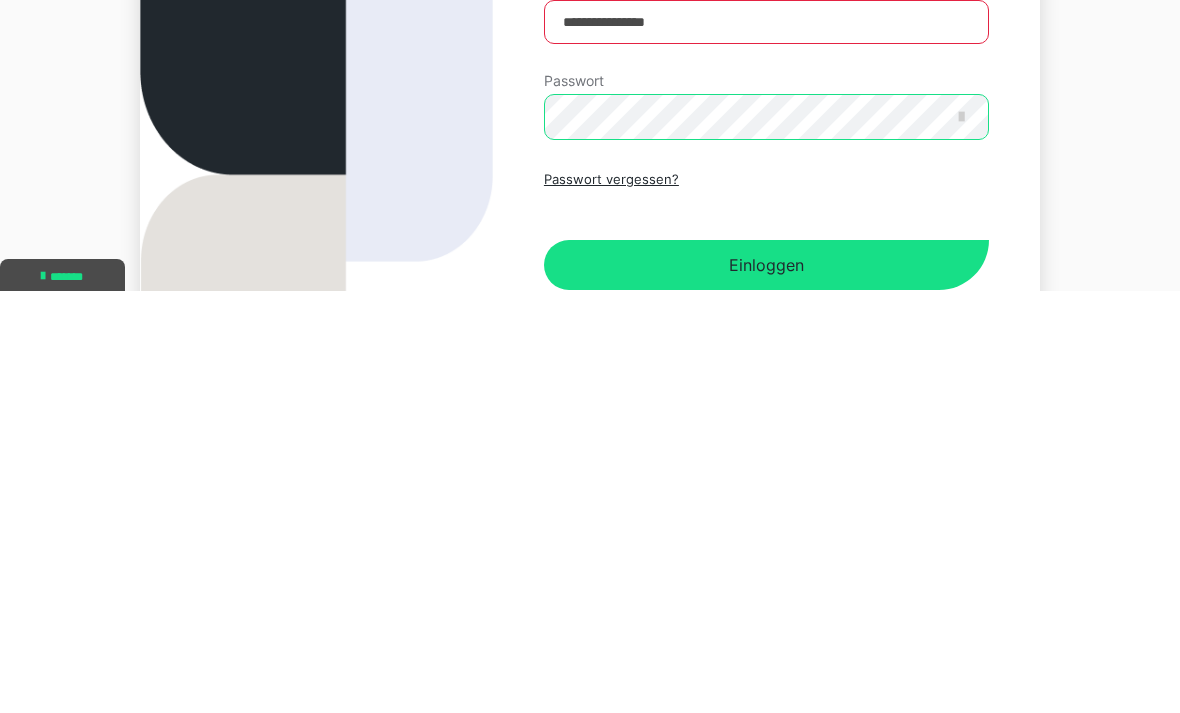 scroll, scrollTop: 98, scrollLeft: 0, axis: vertical 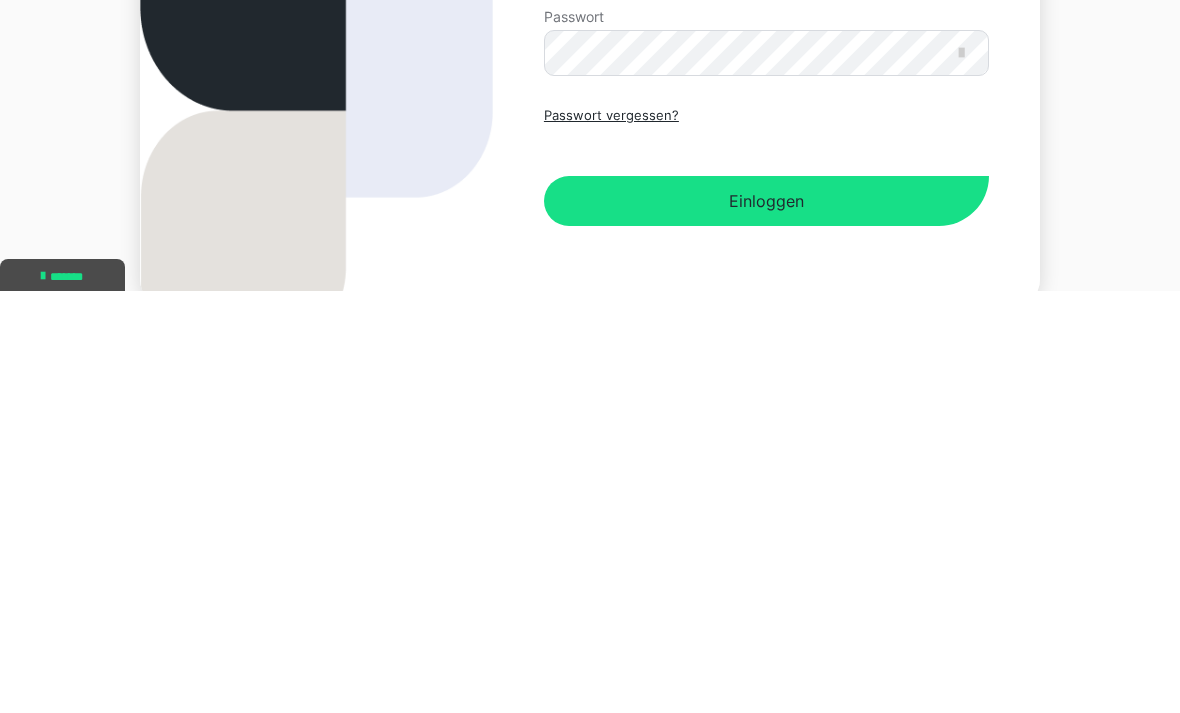 click on "Einloggen" at bounding box center [766, 623] 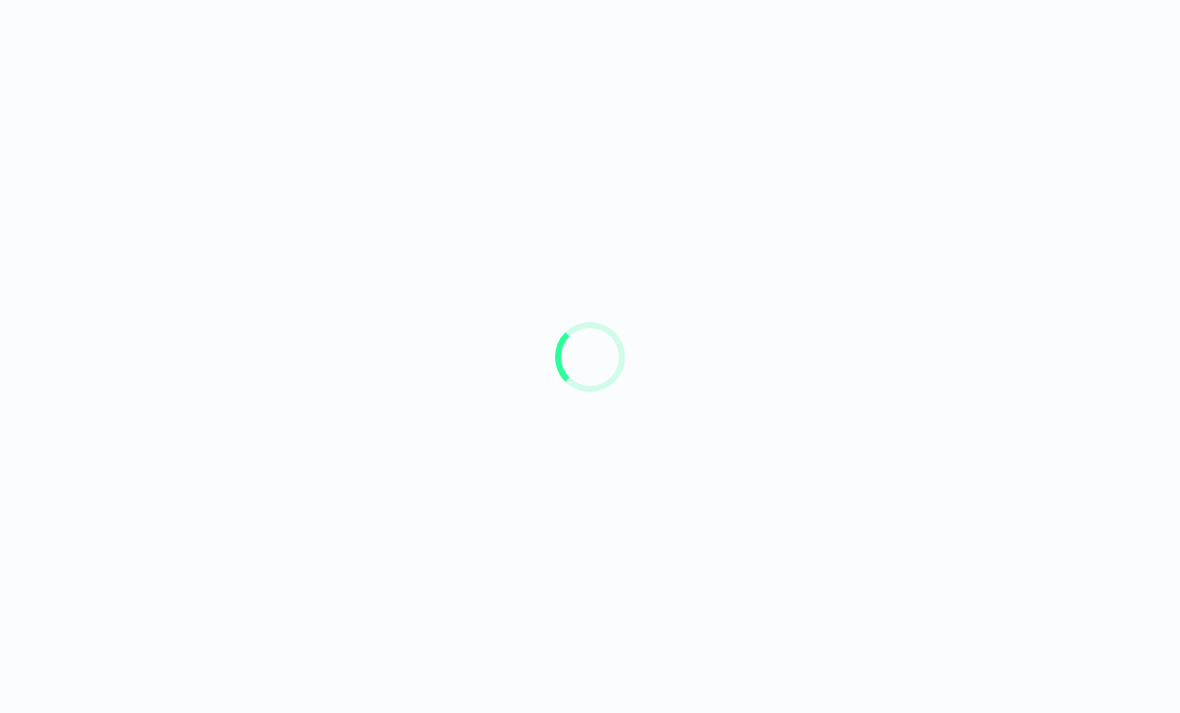 scroll, scrollTop: 0, scrollLeft: 0, axis: both 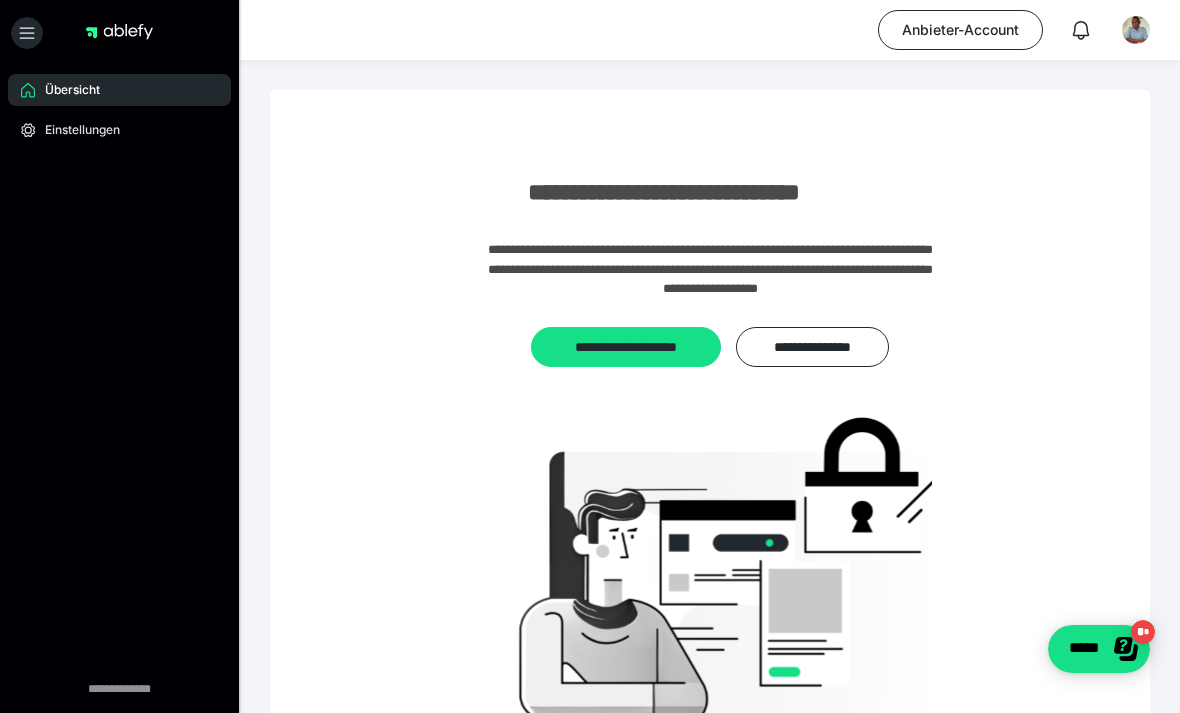 click on "**********" at bounding box center [626, 347] 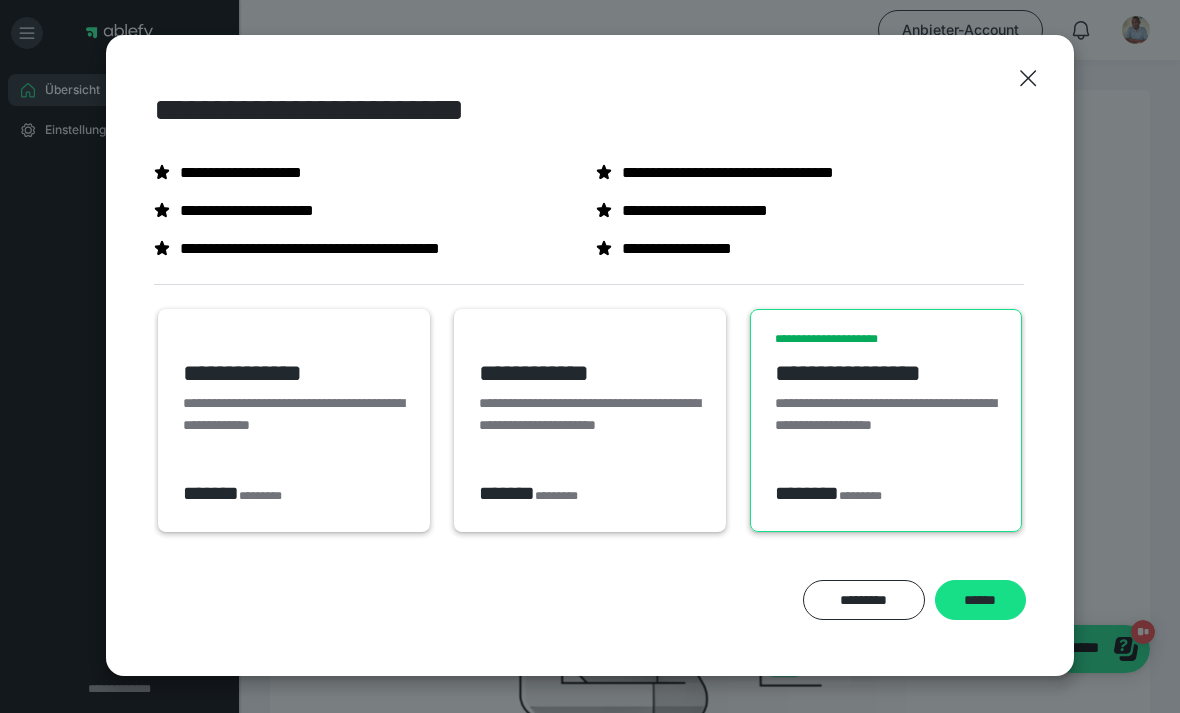 click on "*********" at bounding box center (864, 600) 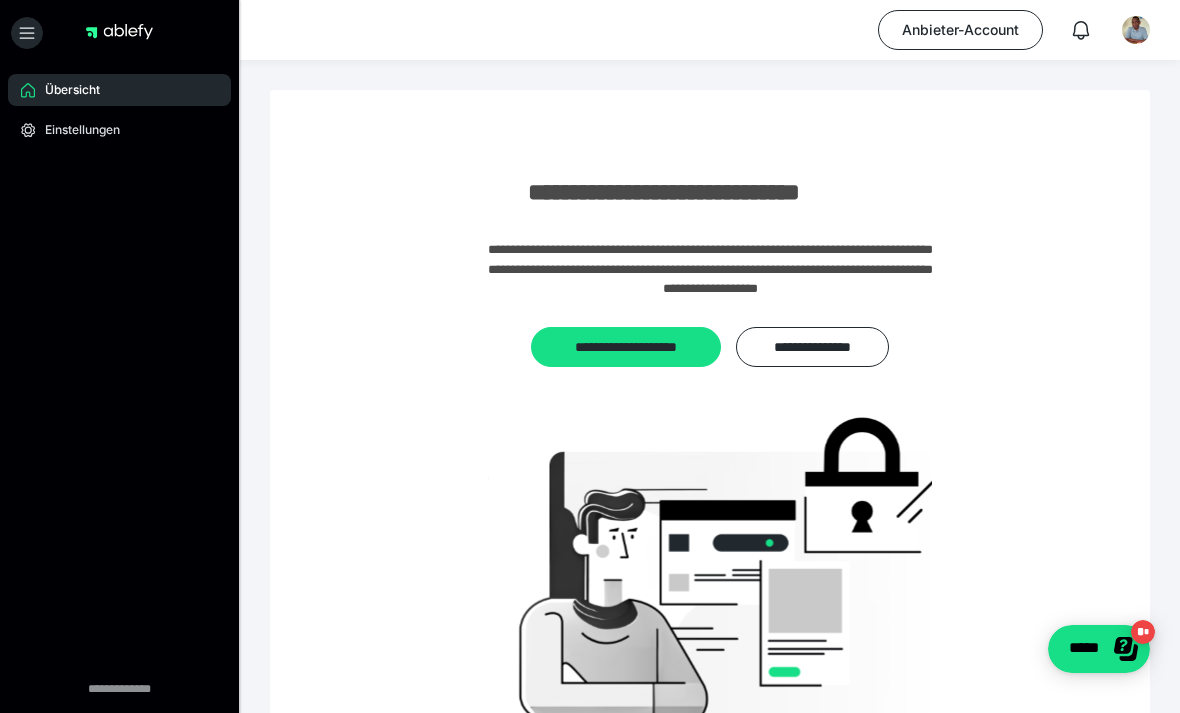 click 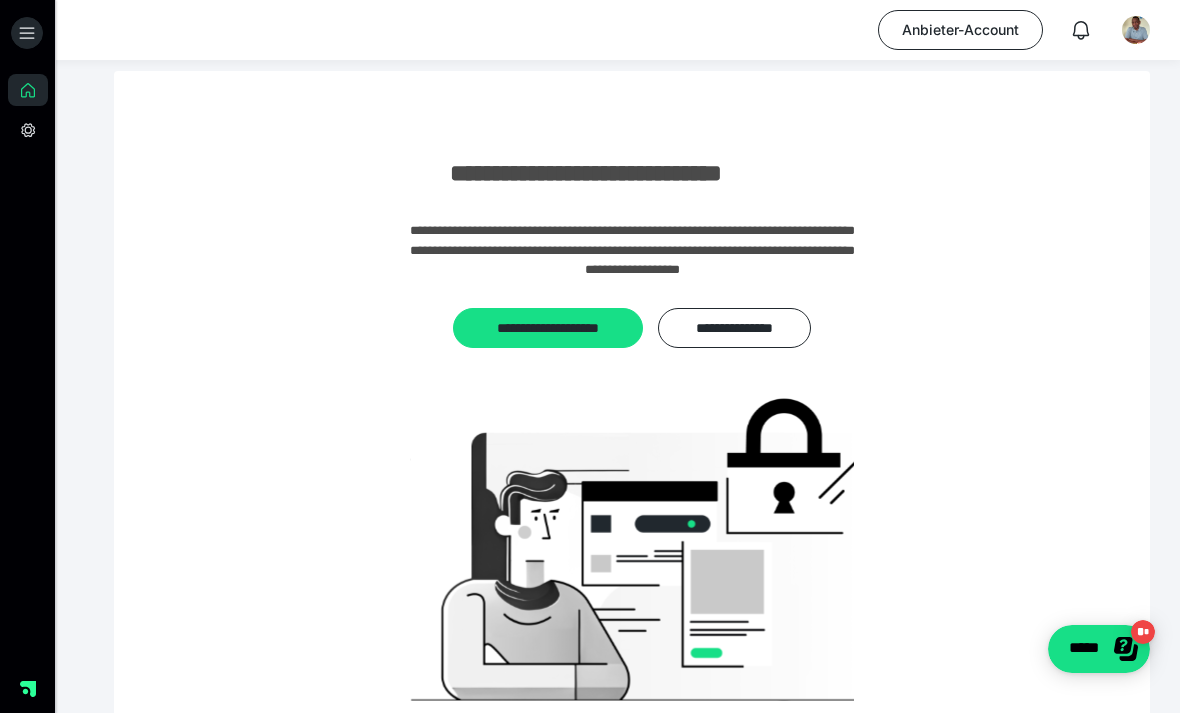 scroll, scrollTop: 23, scrollLeft: 0, axis: vertical 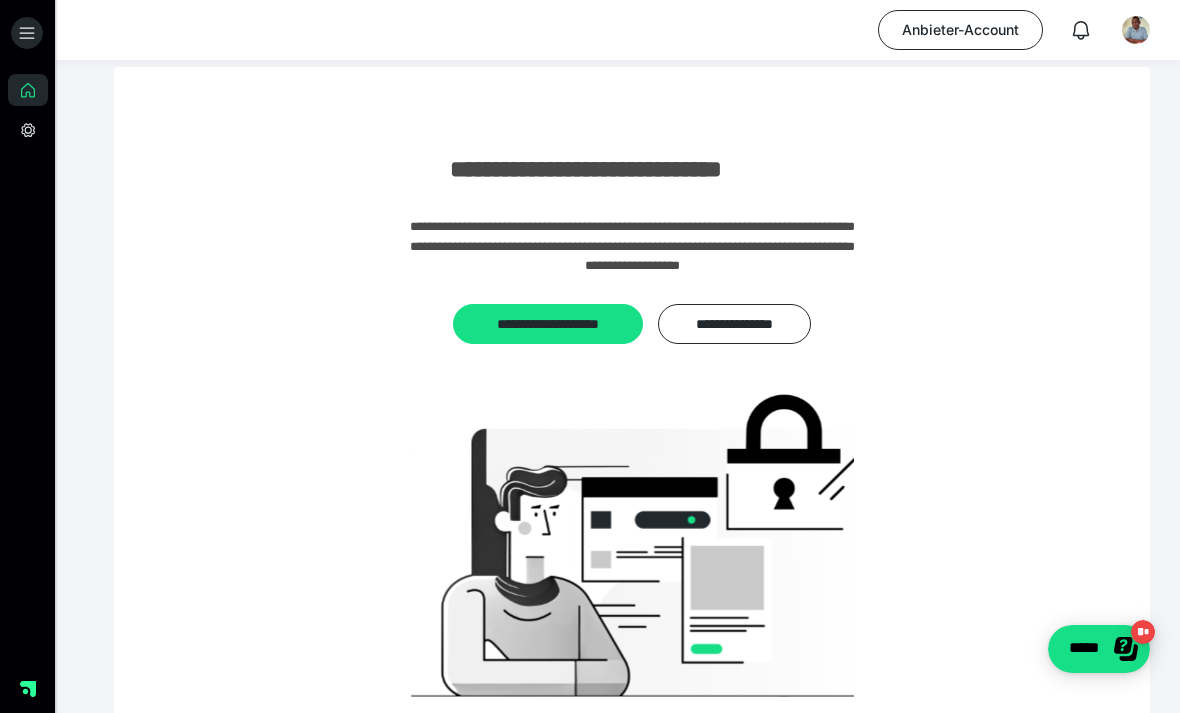 click at bounding box center (1136, 30) 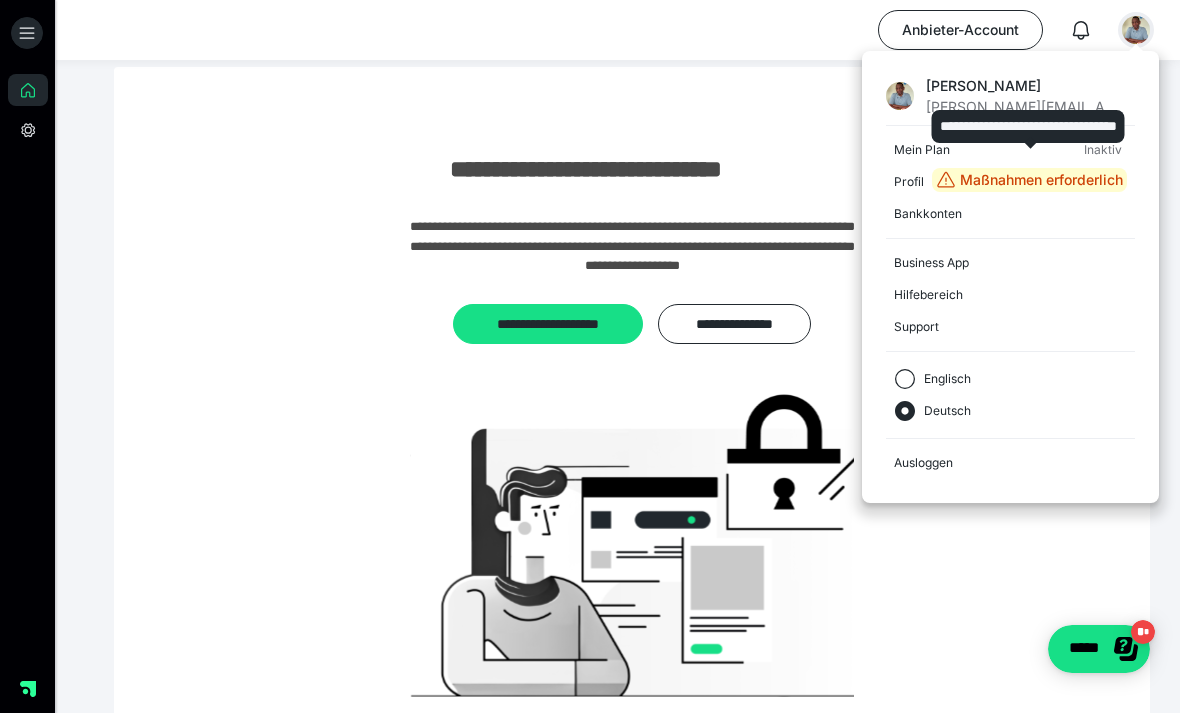 click on "Maßnahmen erforderlich" at bounding box center [1041, 180] 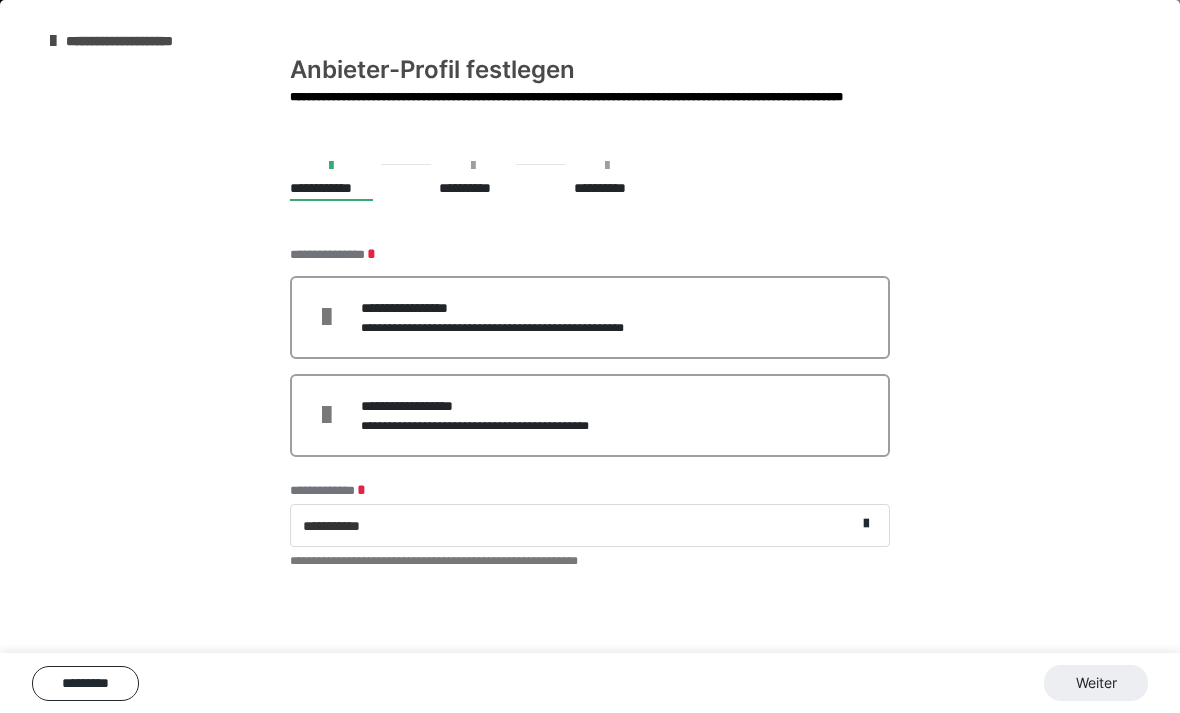 click at bounding box center (53, 41) 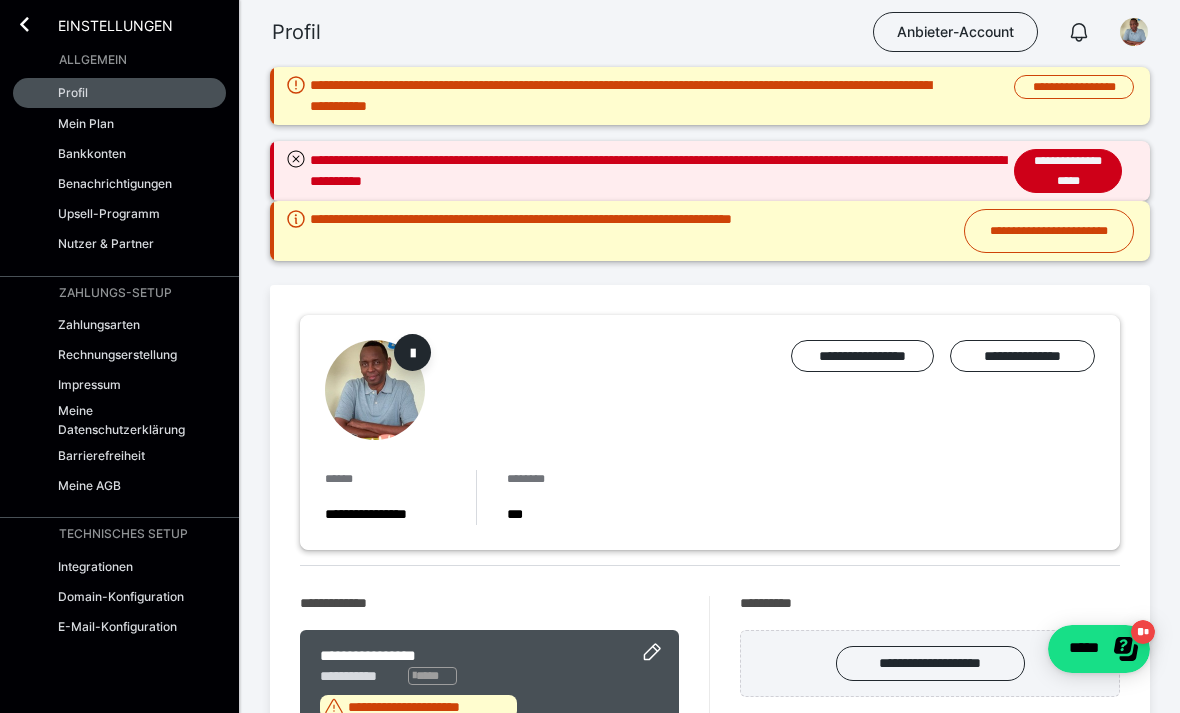 click on "Mein Plan" at bounding box center (86, 123) 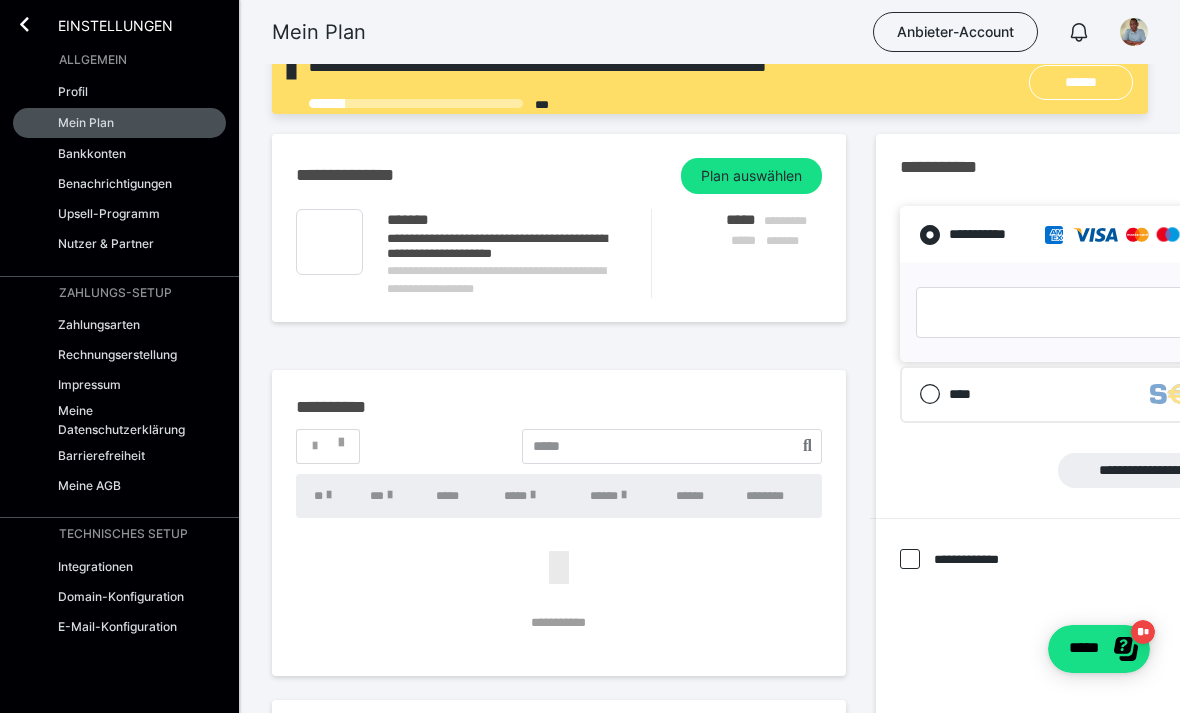 scroll, scrollTop: 0, scrollLeft: 0, axis: both 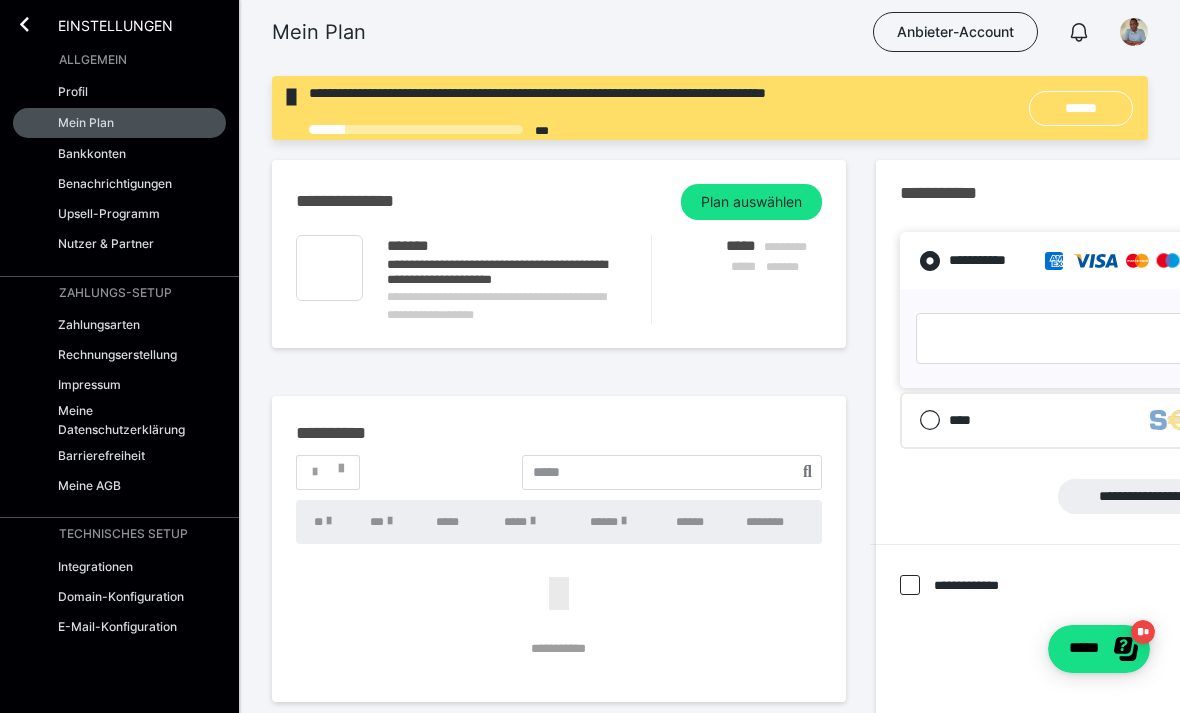 click at bounding box center (1134, 32) 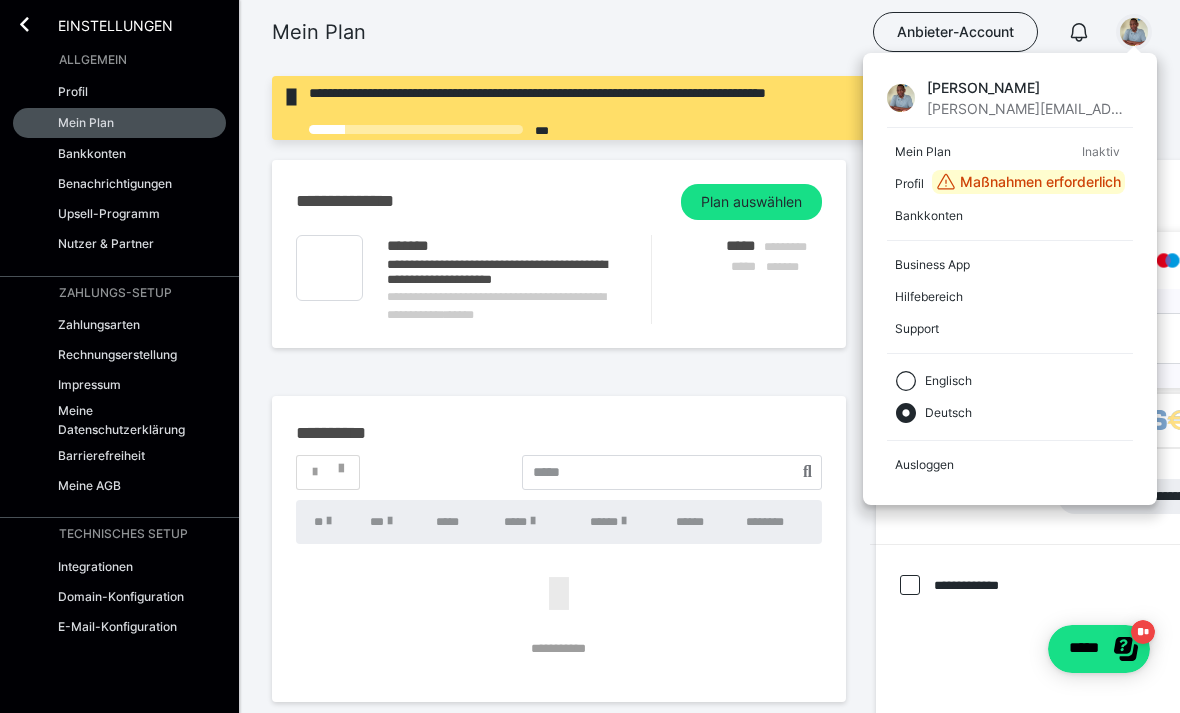 click on "Domain-Konfiguration" at bounding box center [119, 596] 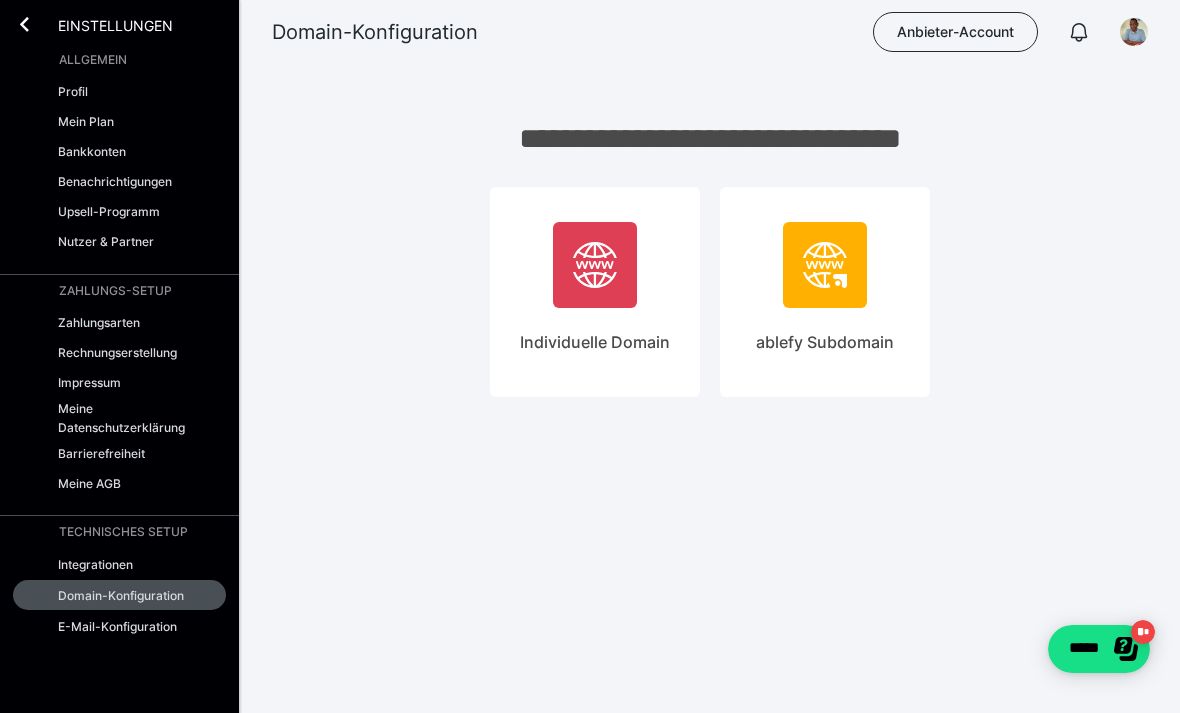 click on "E-Mail-Konfiguration" at bounding box center [117, 626] 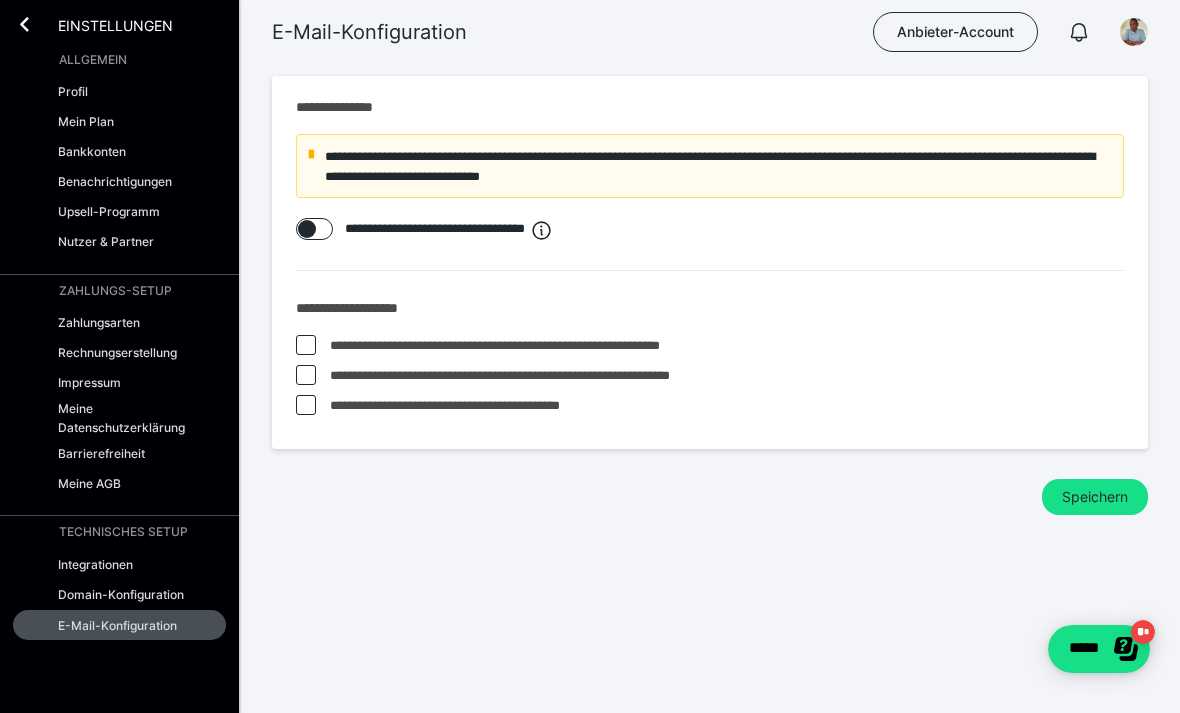 click on "Zahlungsarten" at bounding box center [99, 322] 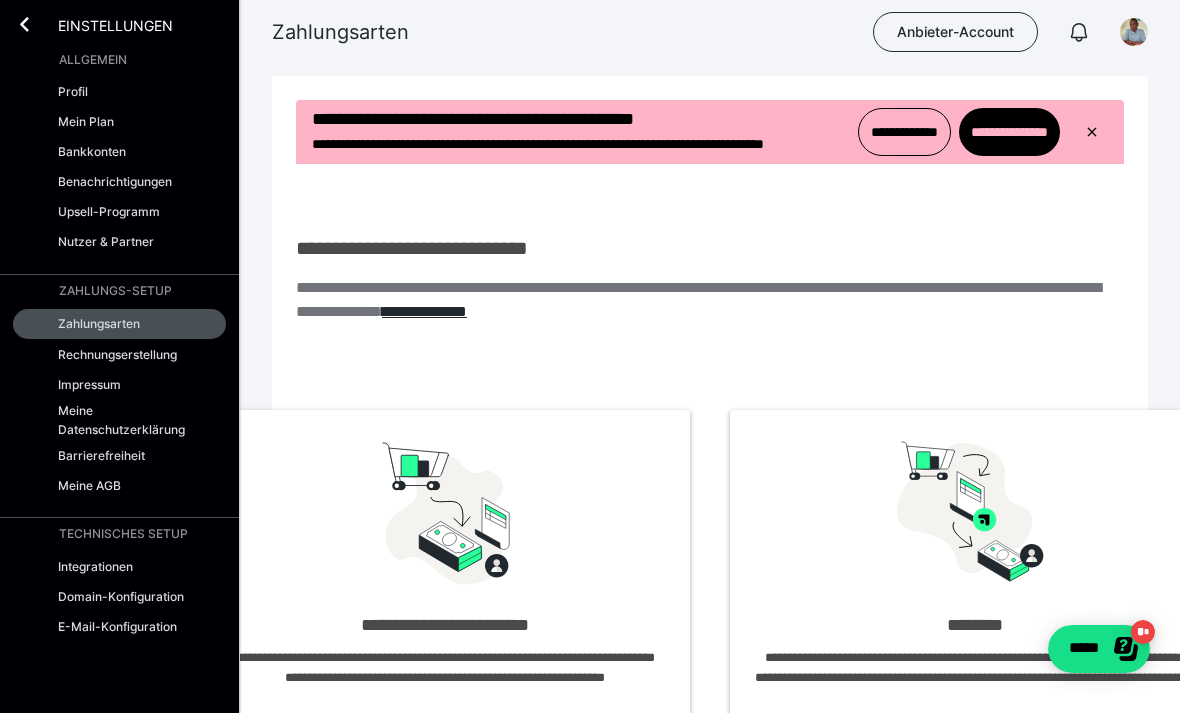 scroll, scrollTop: 0, scrollLeft: 0, axis: both 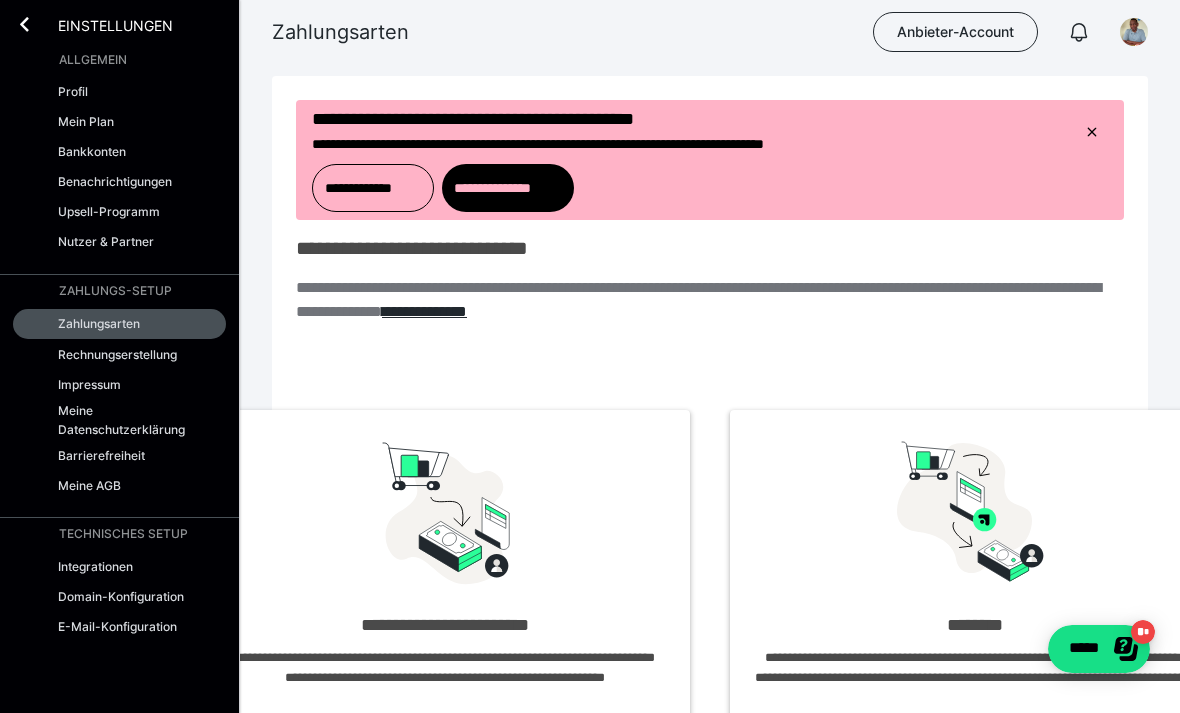 click on "Mein Plan" at bounding box center [86, 121] 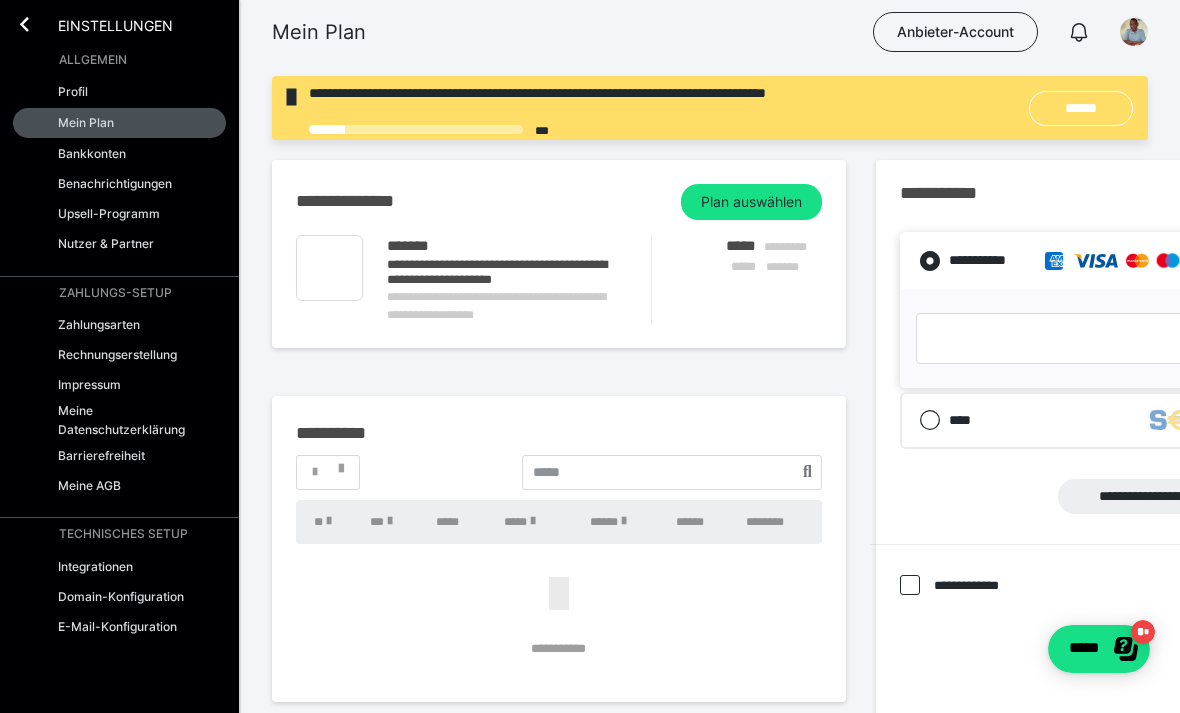 click on "Profil" at bounding box center (73, 91) 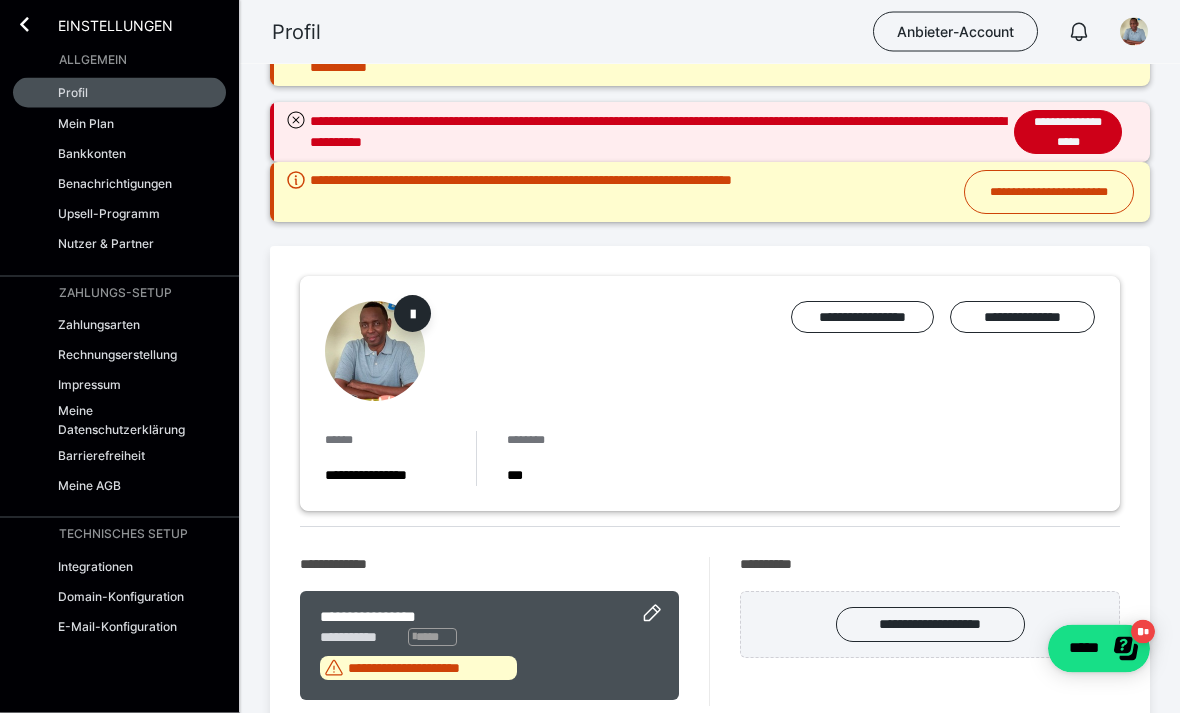 scroll, scrollTop: 0, scrollLeft: 0, axis: both 